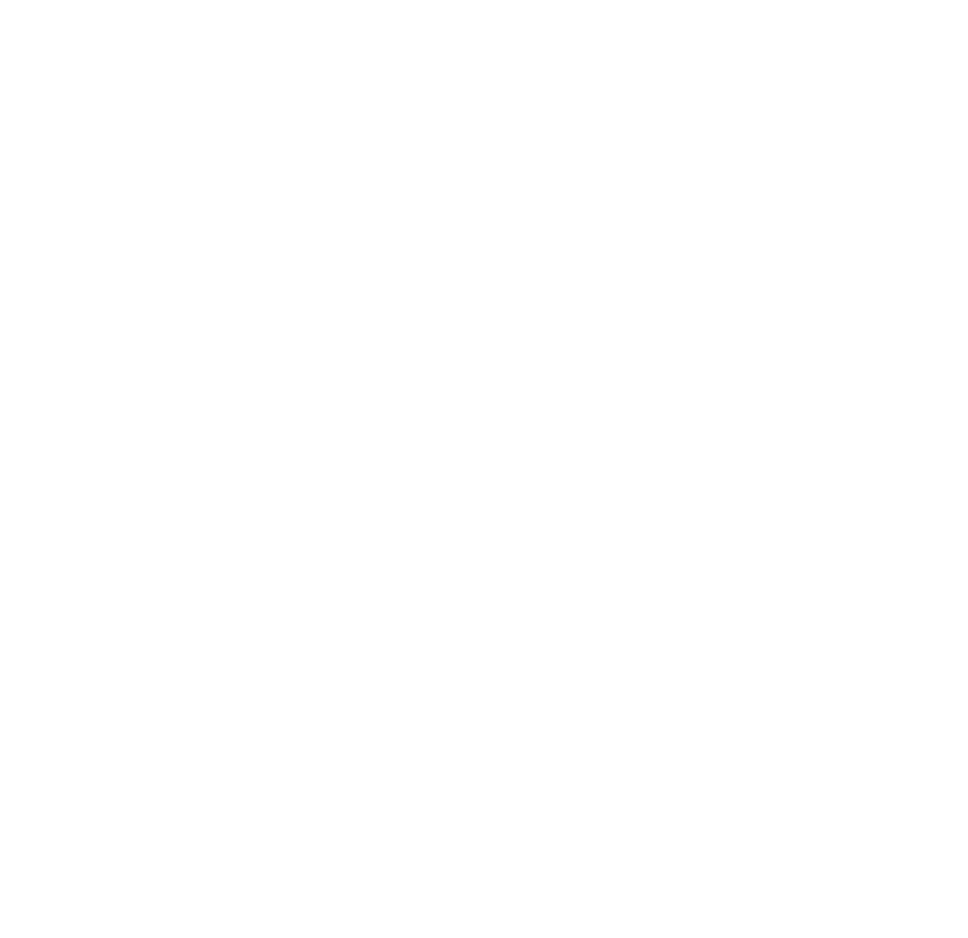 scroll, scrollTop: 0, scrollLeft: 0, axis: both 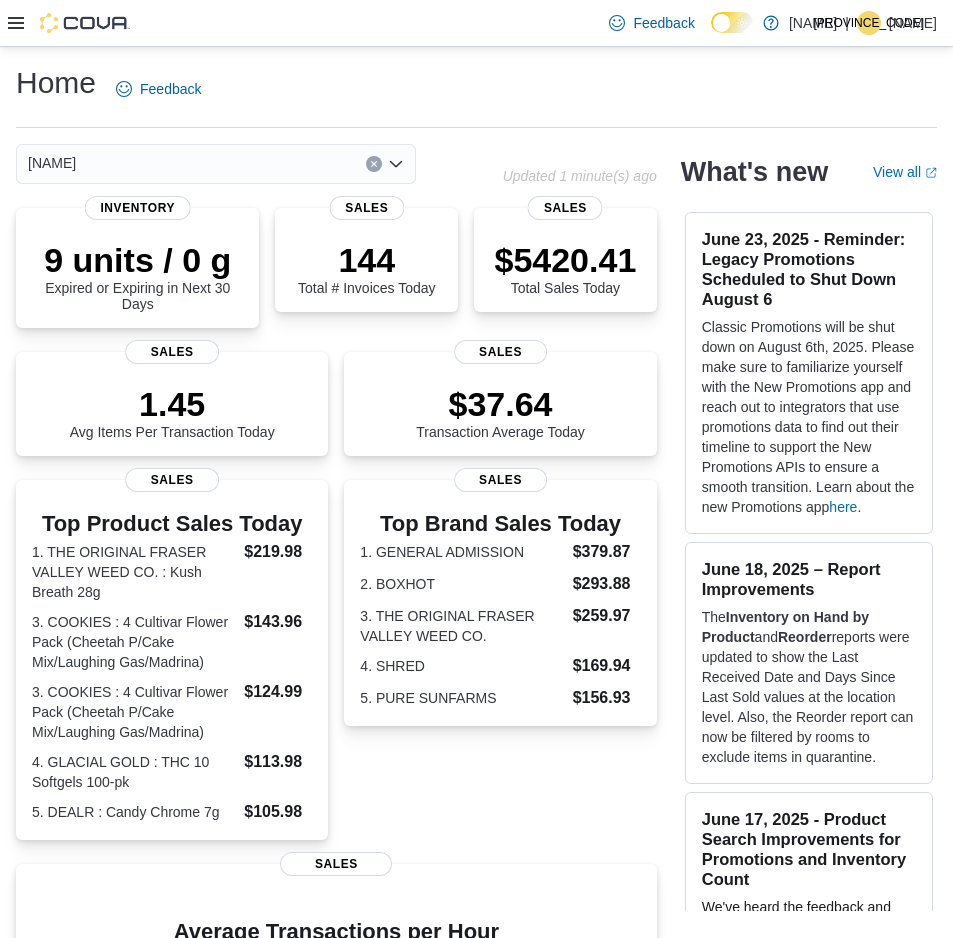 click on "Classic Promotions will be shut down on August 6th, 2025. Please make sure to familiarize yourself with the New Promotions app and reach out to integrators that use promotions data to find out their timeline to support the New Promotions APIs to ensure a smooth transition. Learn about the new Promotions app  here ." at bounding box center [809, 417] 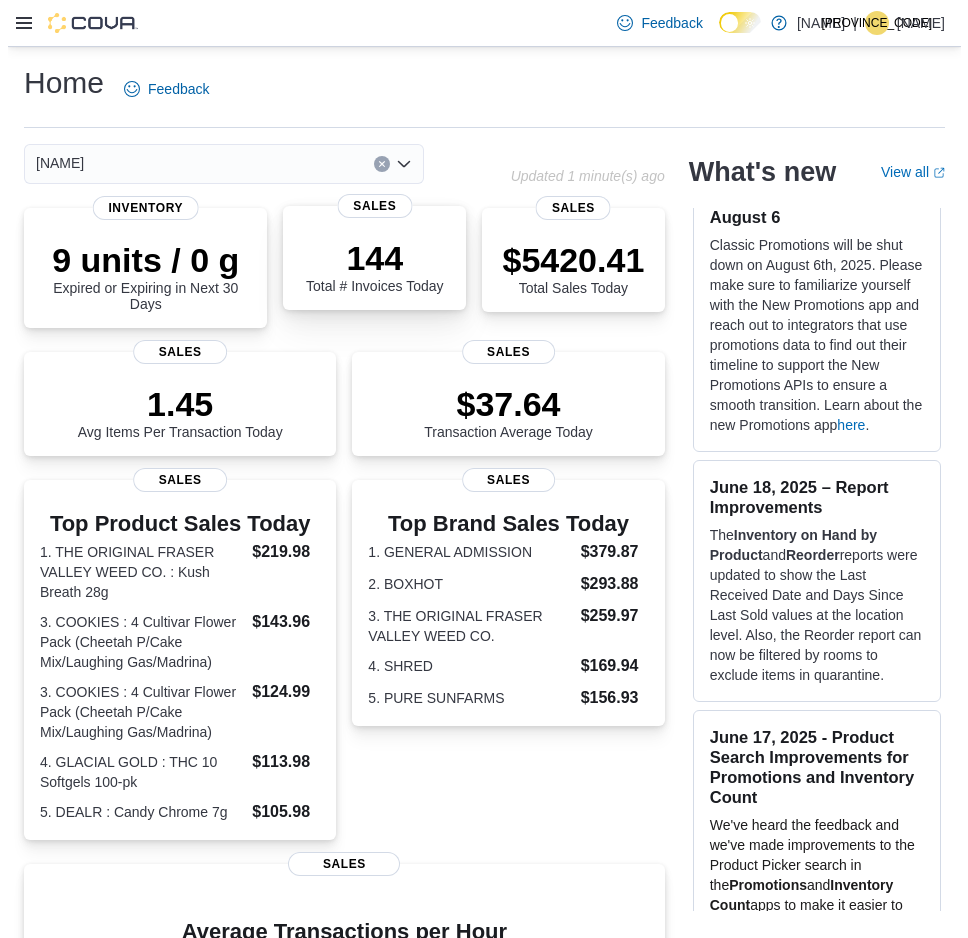 scroll, scrollTop: 200, scrollLeft: 0, axis: vertical 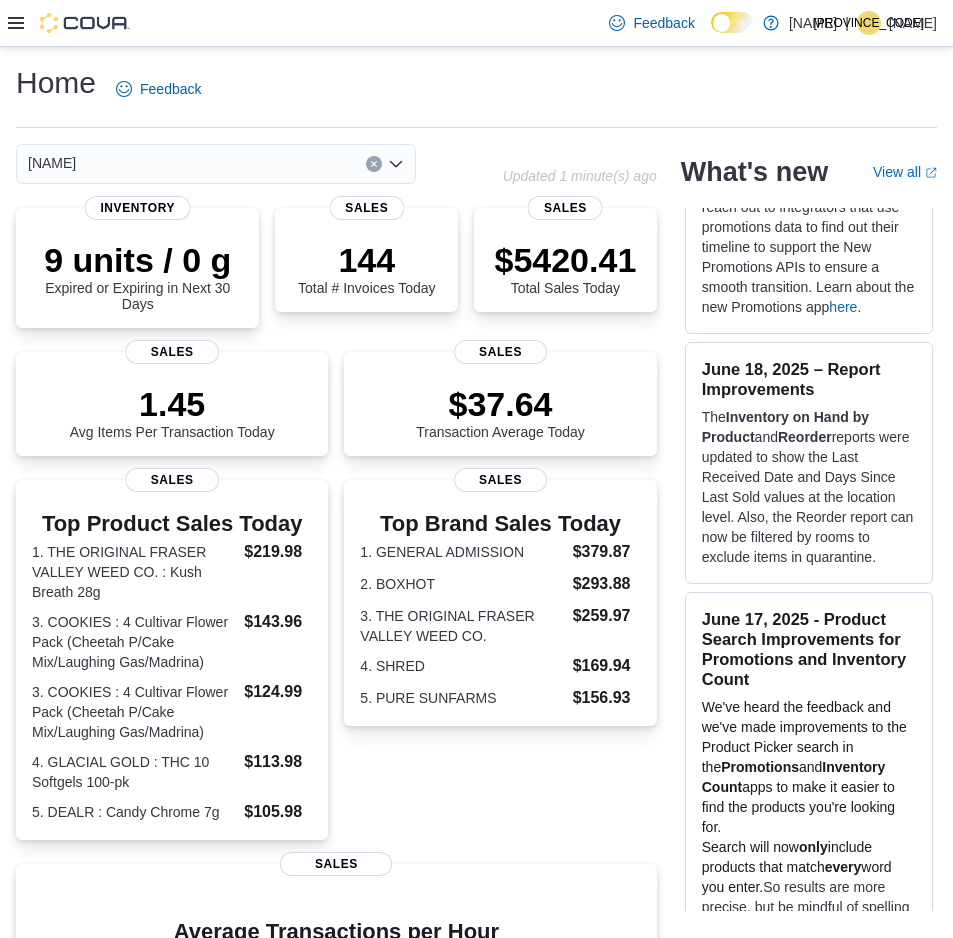 click at bounding box center (16, 23) 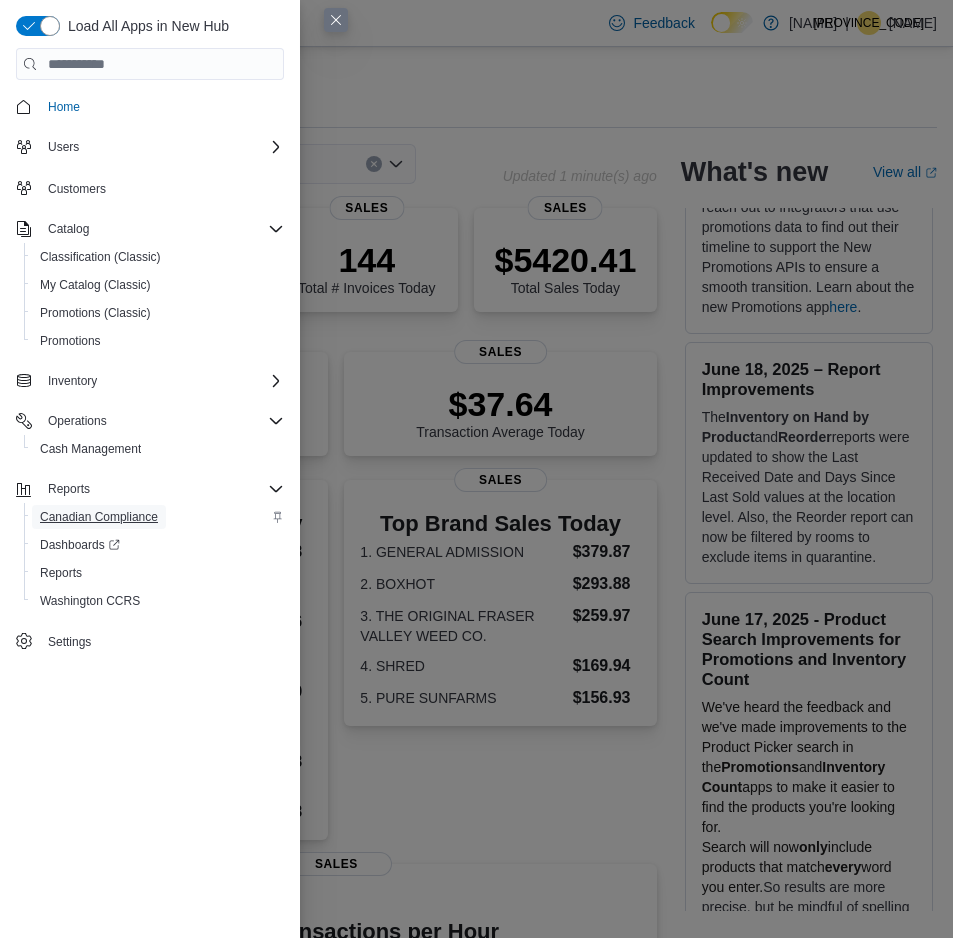 click on "Canadian Compliance" at bounding box center (99, 517) 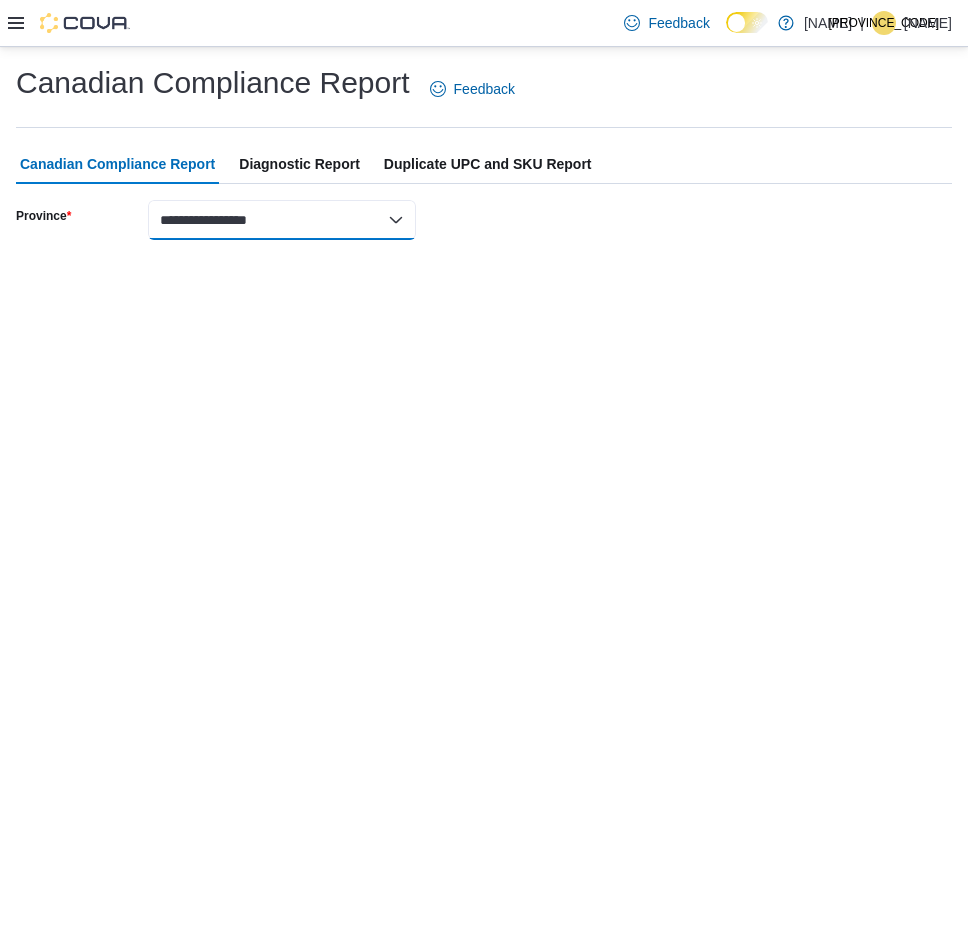 click on "**********" at bounding box center (282, 220) 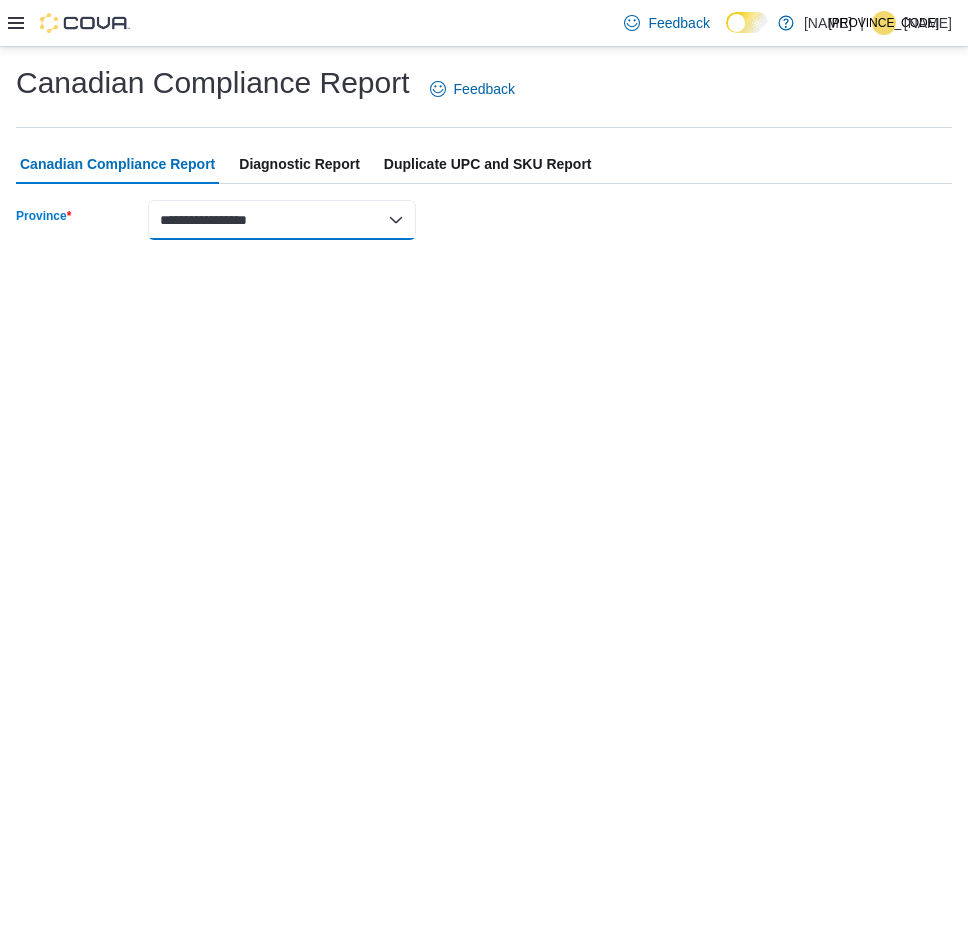 select on "**********" 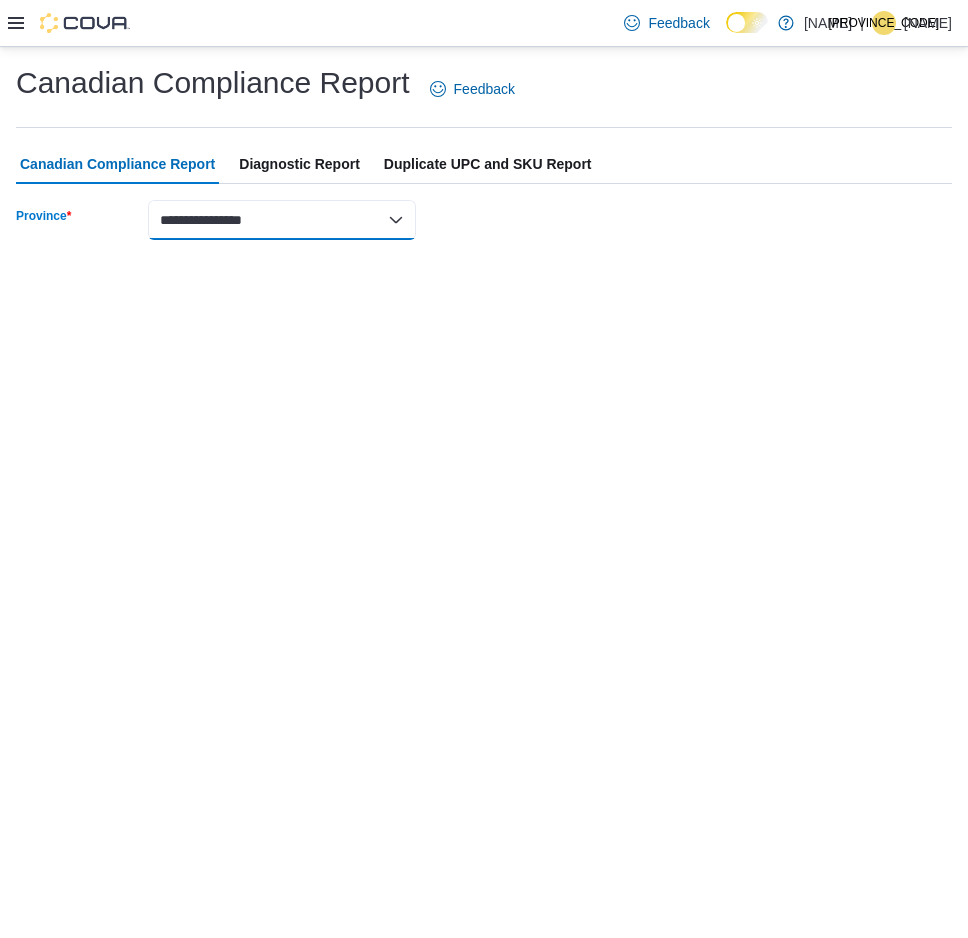 click on "**********" at bounding box center [282, 220] 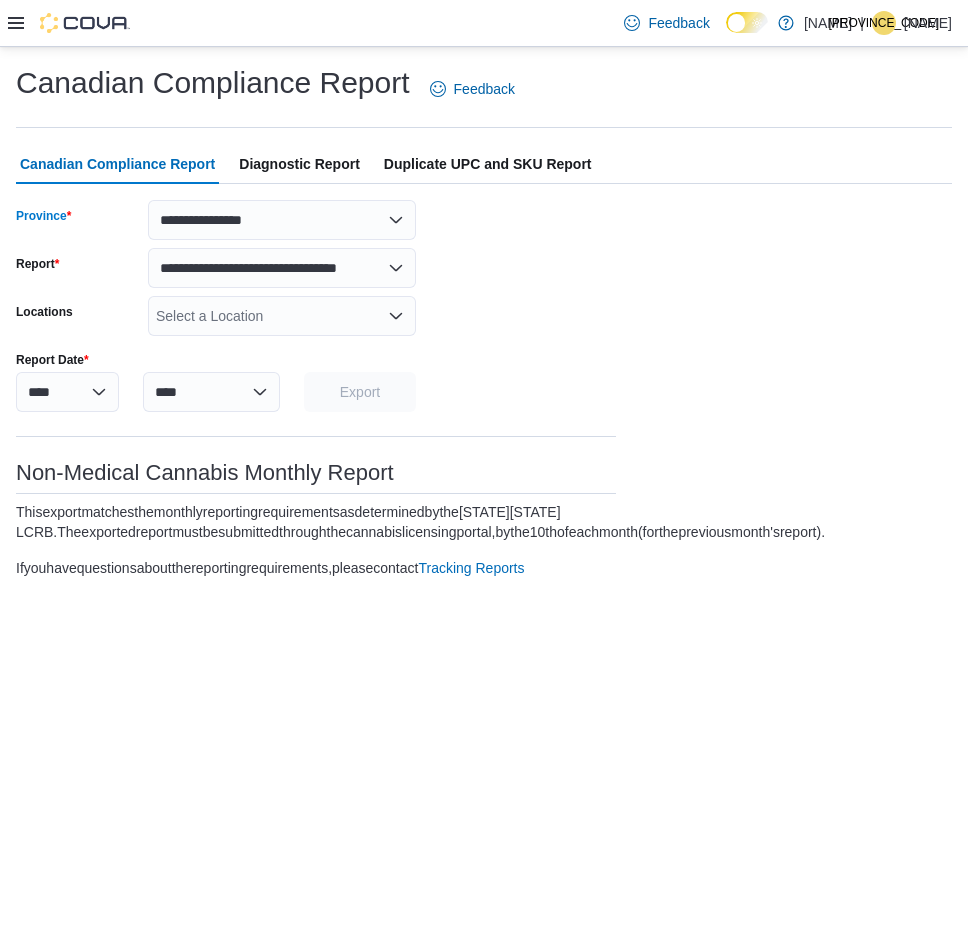 click on "Select a Location" at bounding box center [282, 316] 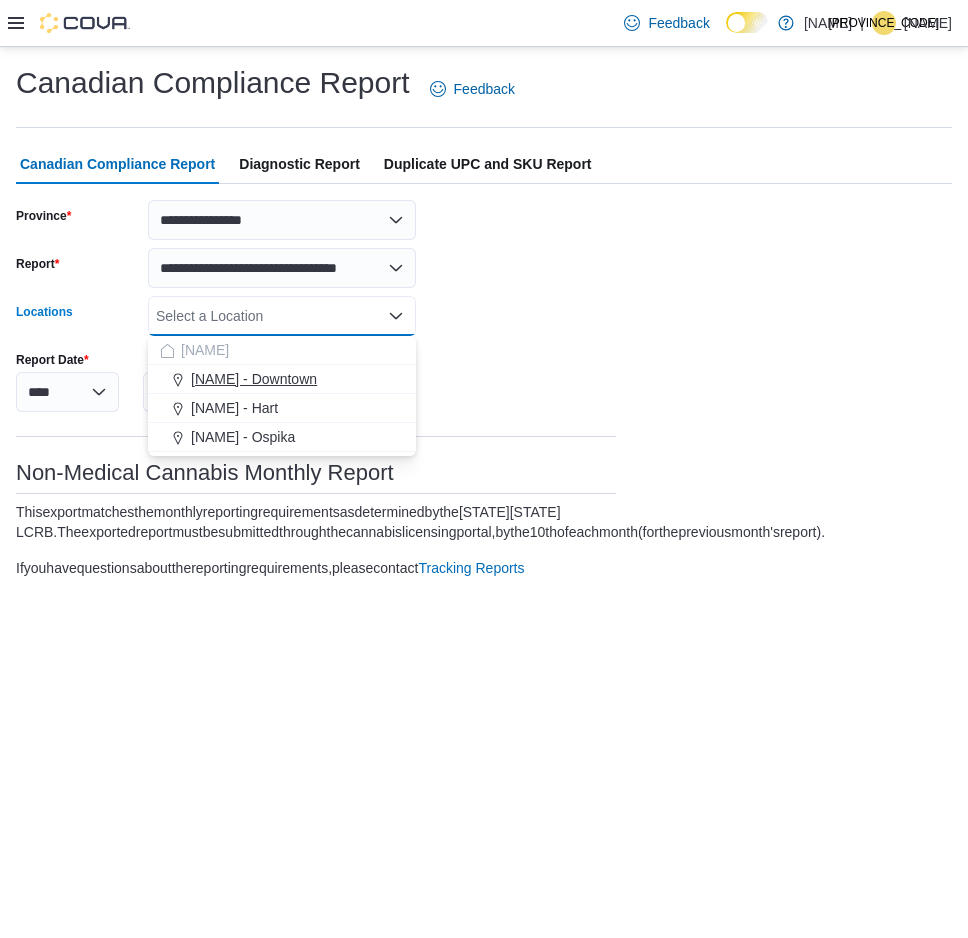 click on "[NAME] - Downtown" at bounding box center [254, 379] 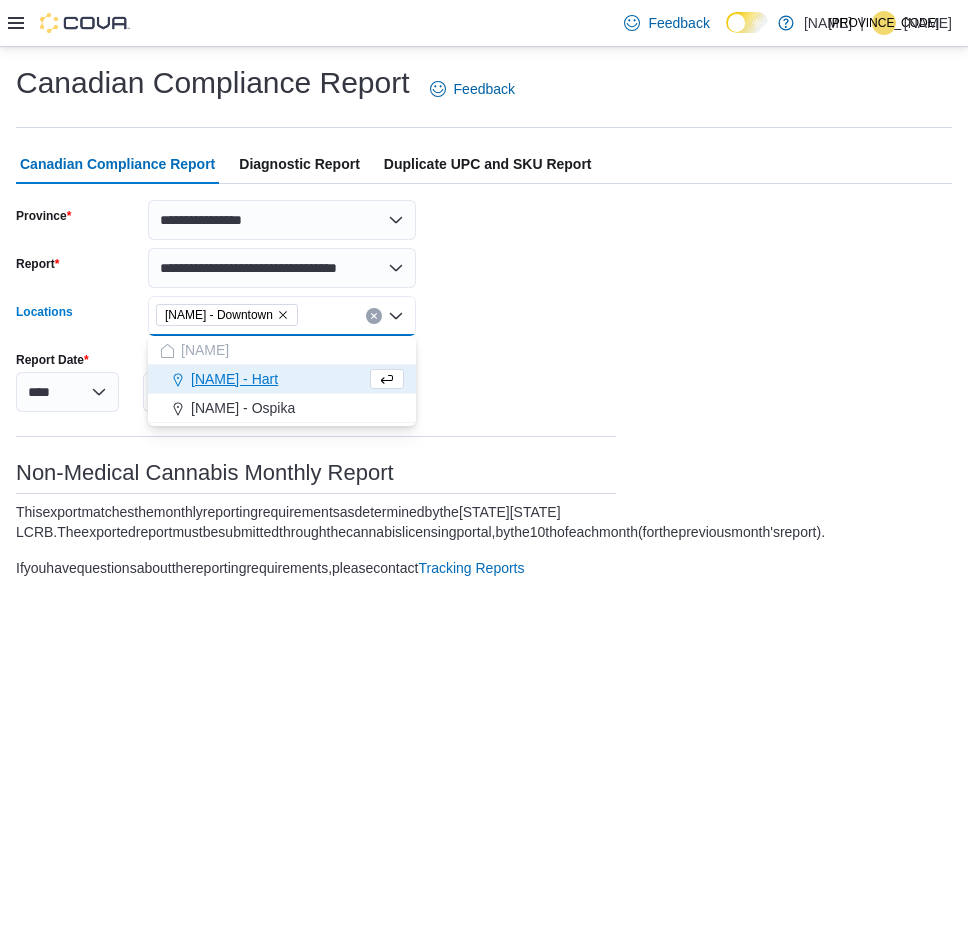 click on "**********" at bounding box center (316, 397) 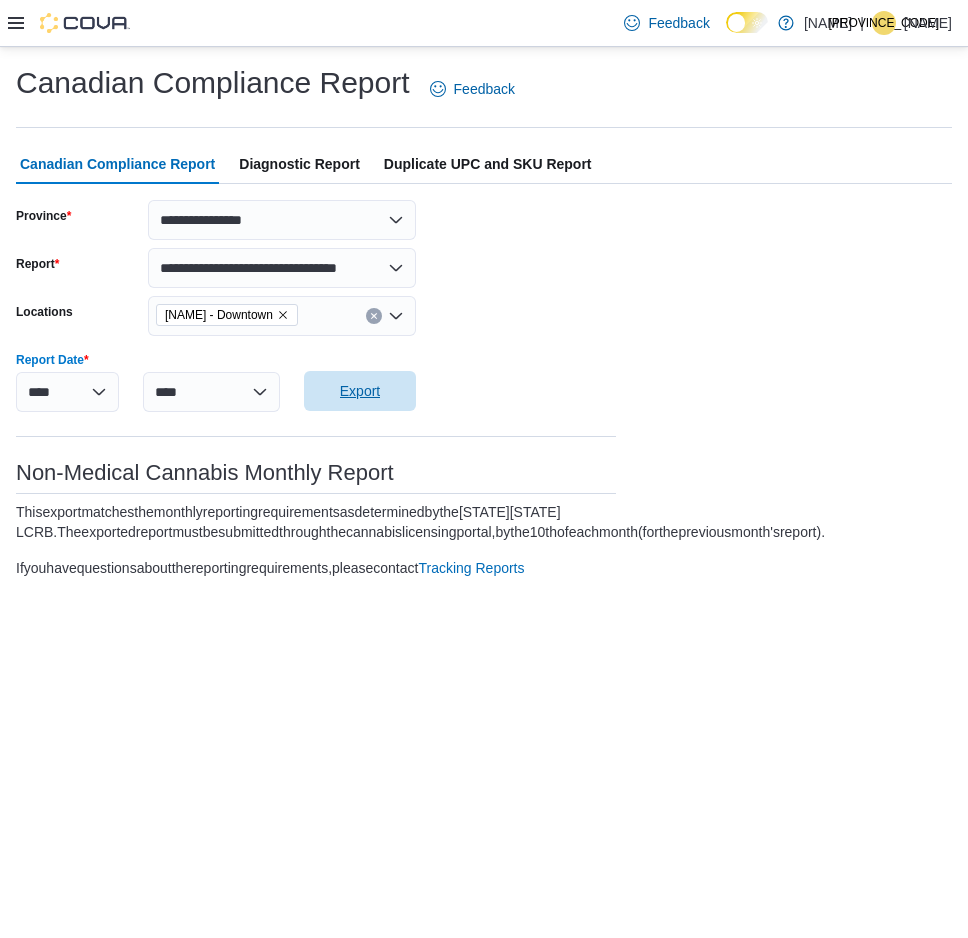 click on "Export" at bounding box center [360, 391] 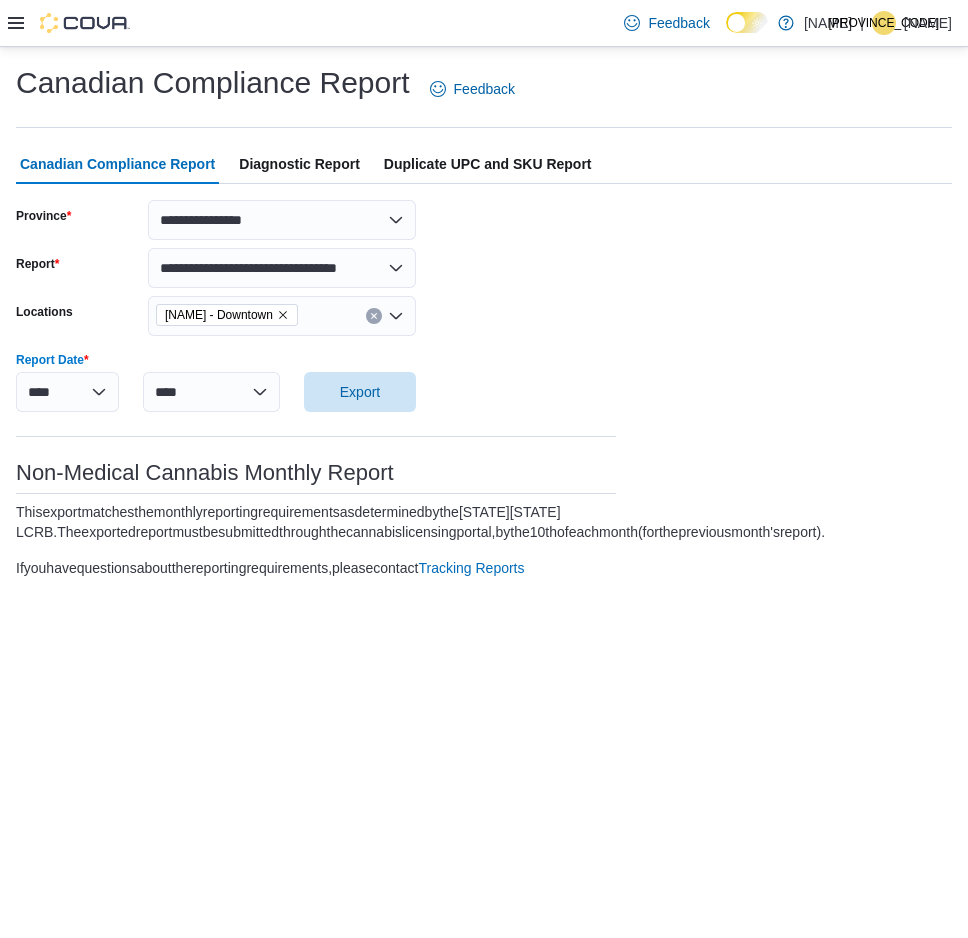 click at bounding box center (283, 315) 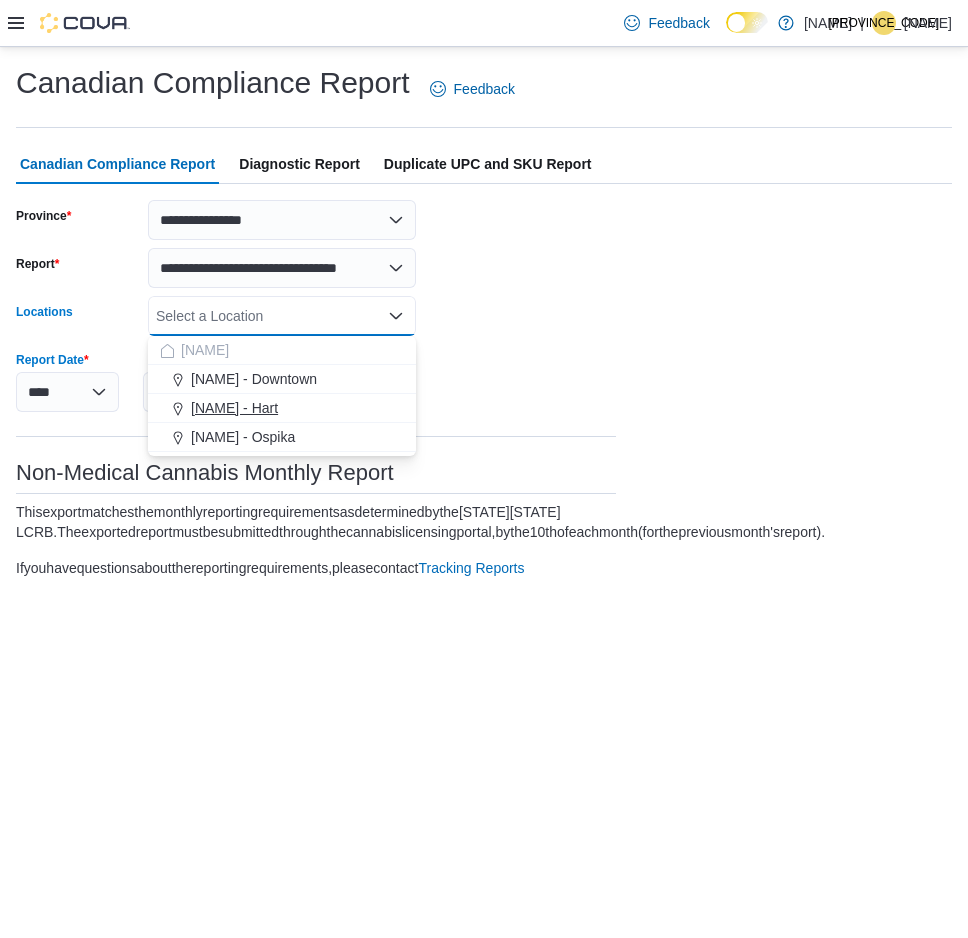 click on "[NAME] - Hart" at bounding box center [234, 408] 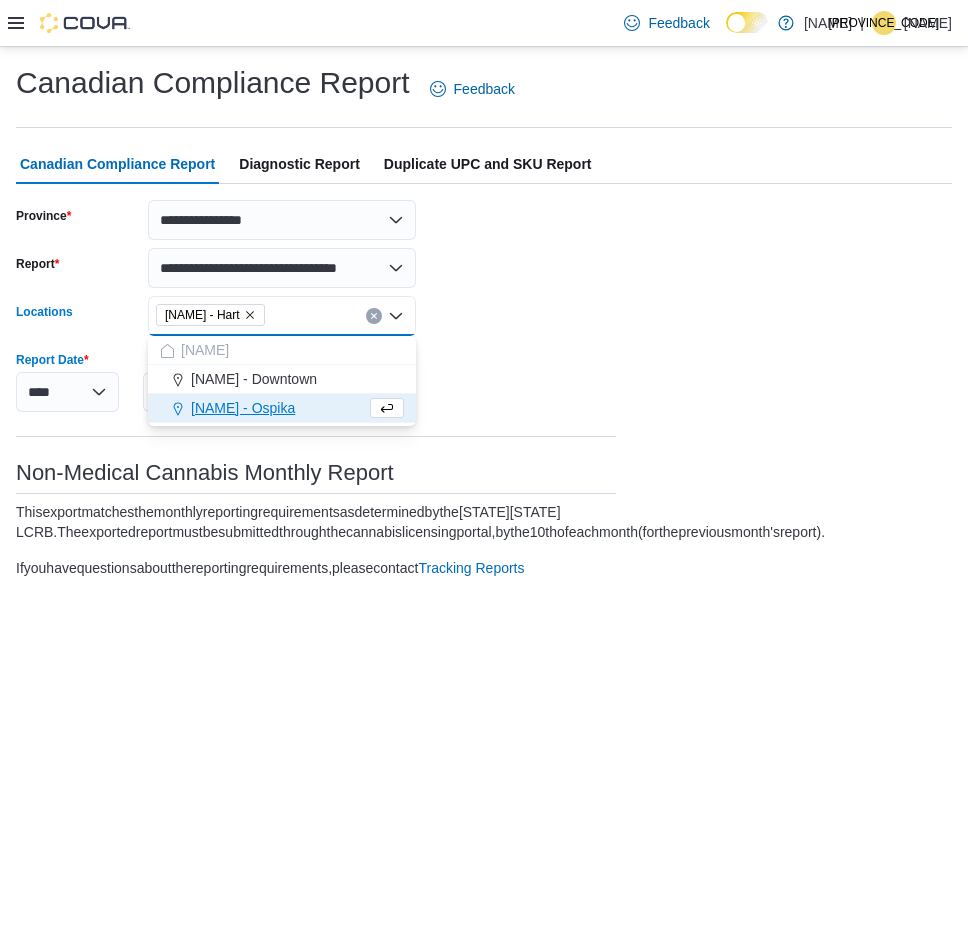 click on "**********" at bounding box center (316, 397) 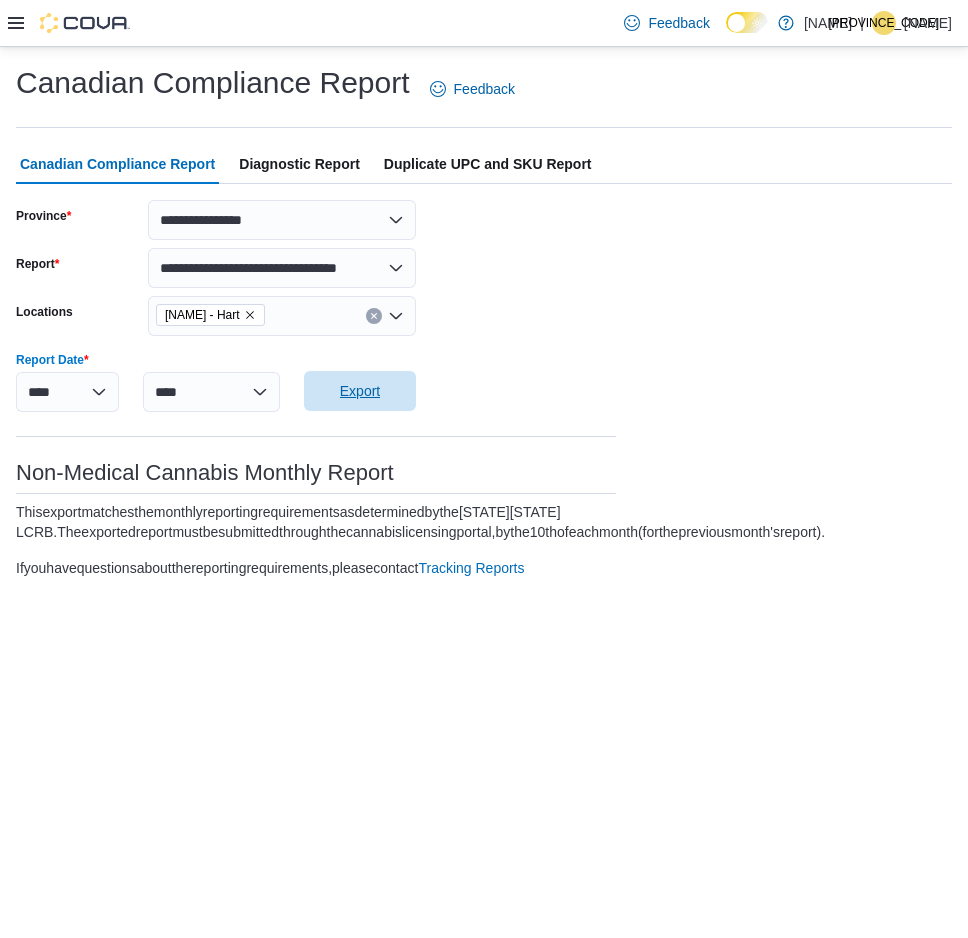 click on "Export" at bounding box center (360, 391) 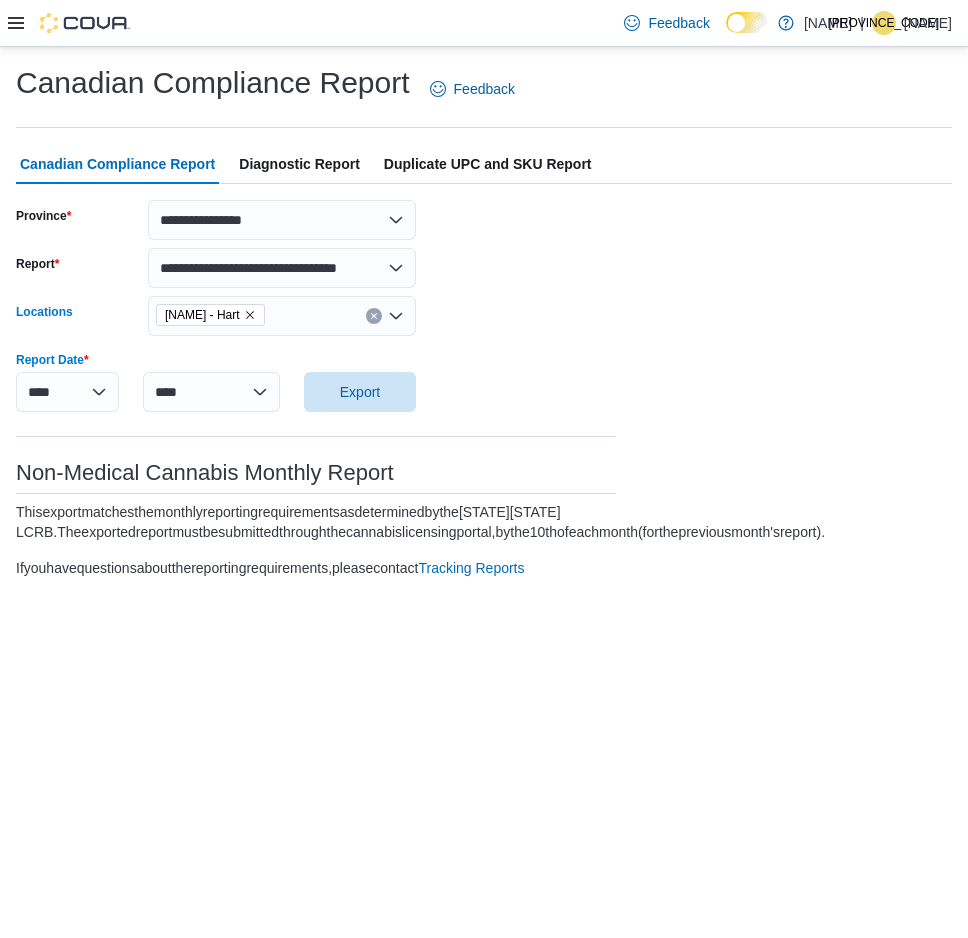click at bounding box center (250, 315) 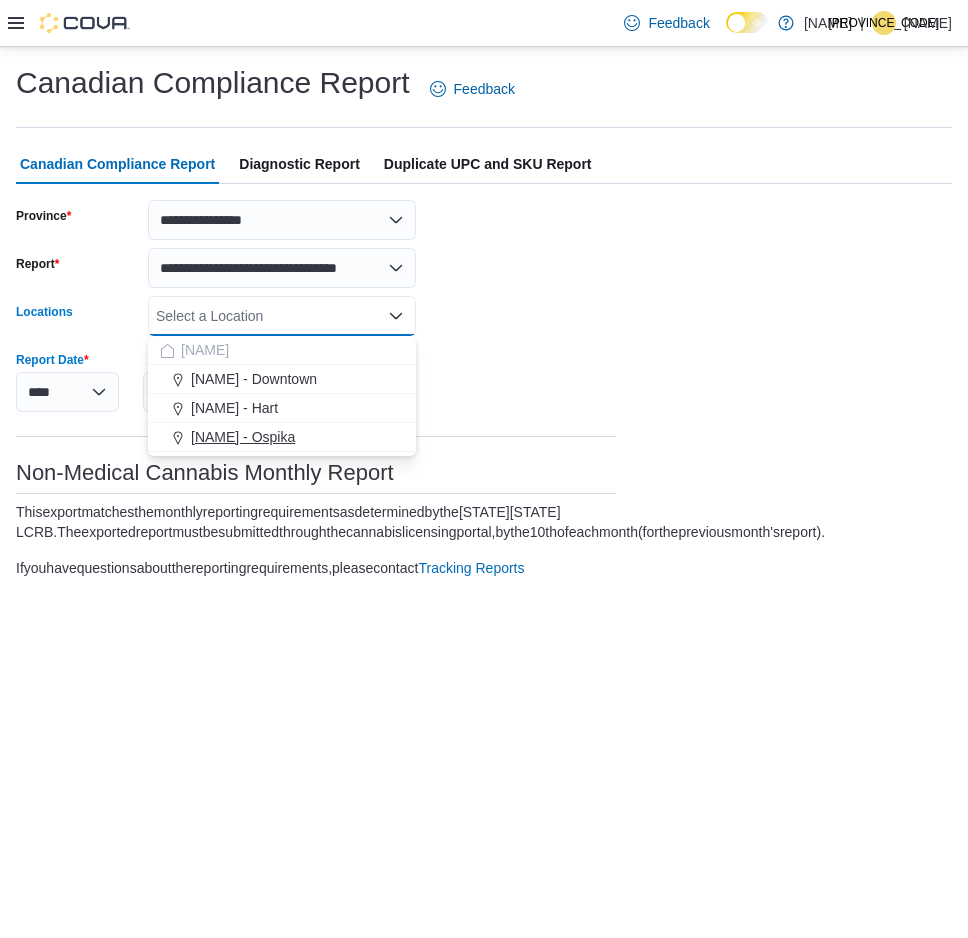 click on "[NAME] - Ospika" at bounding box center [243, 437] 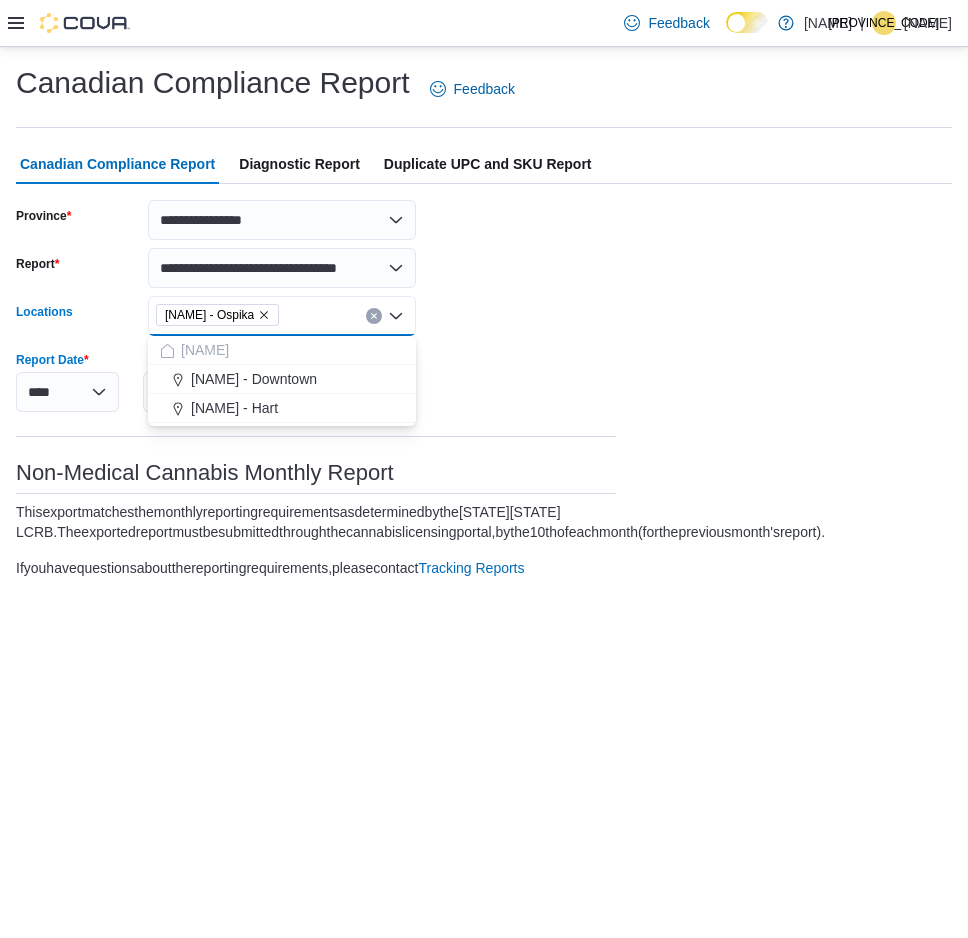 click on "**********" at bounding box center (316, 397) 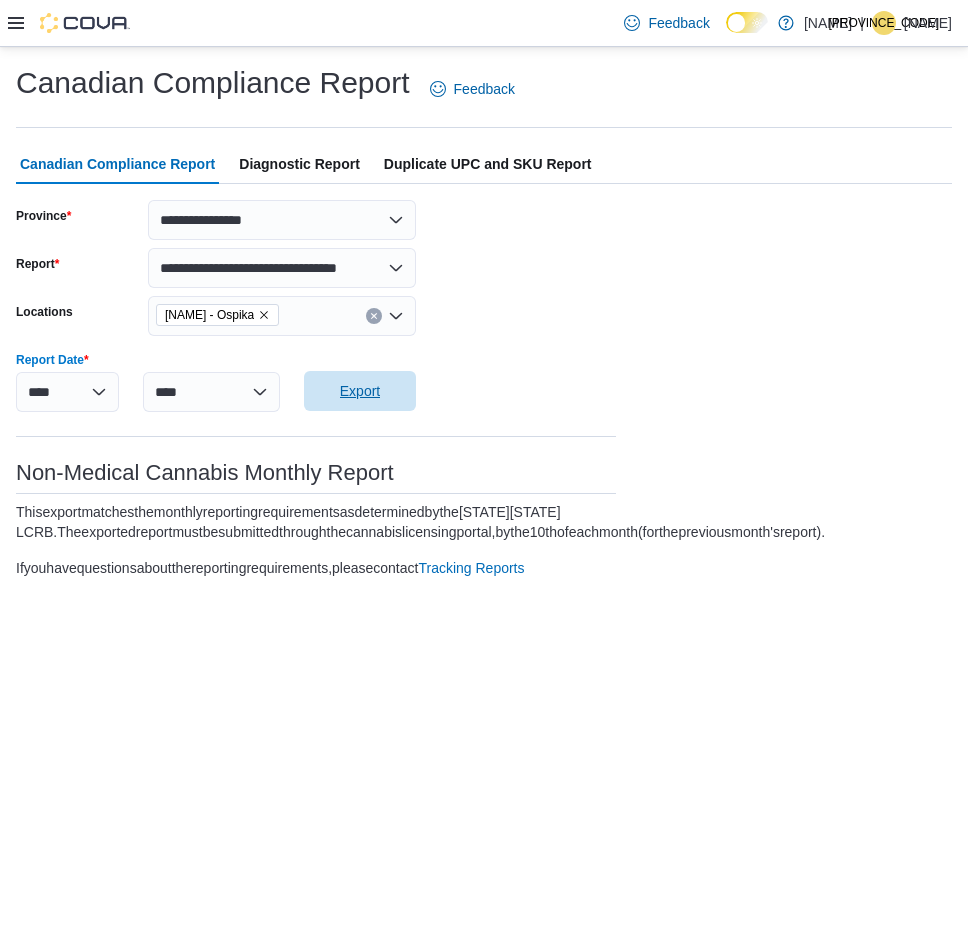 click on "Export" at bounding box center (360, 391) 